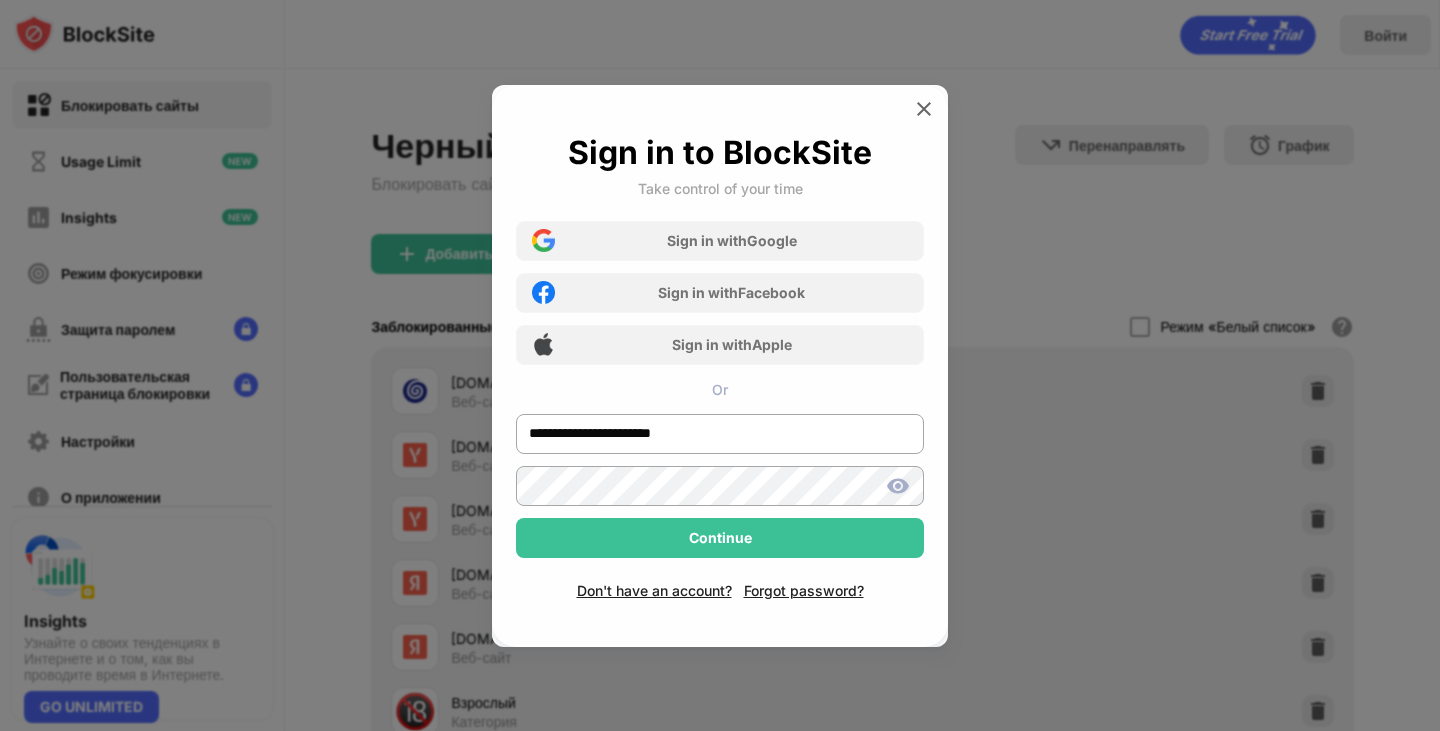 scroll, scrollTop: 0, scrollLeft: 0, axis: both 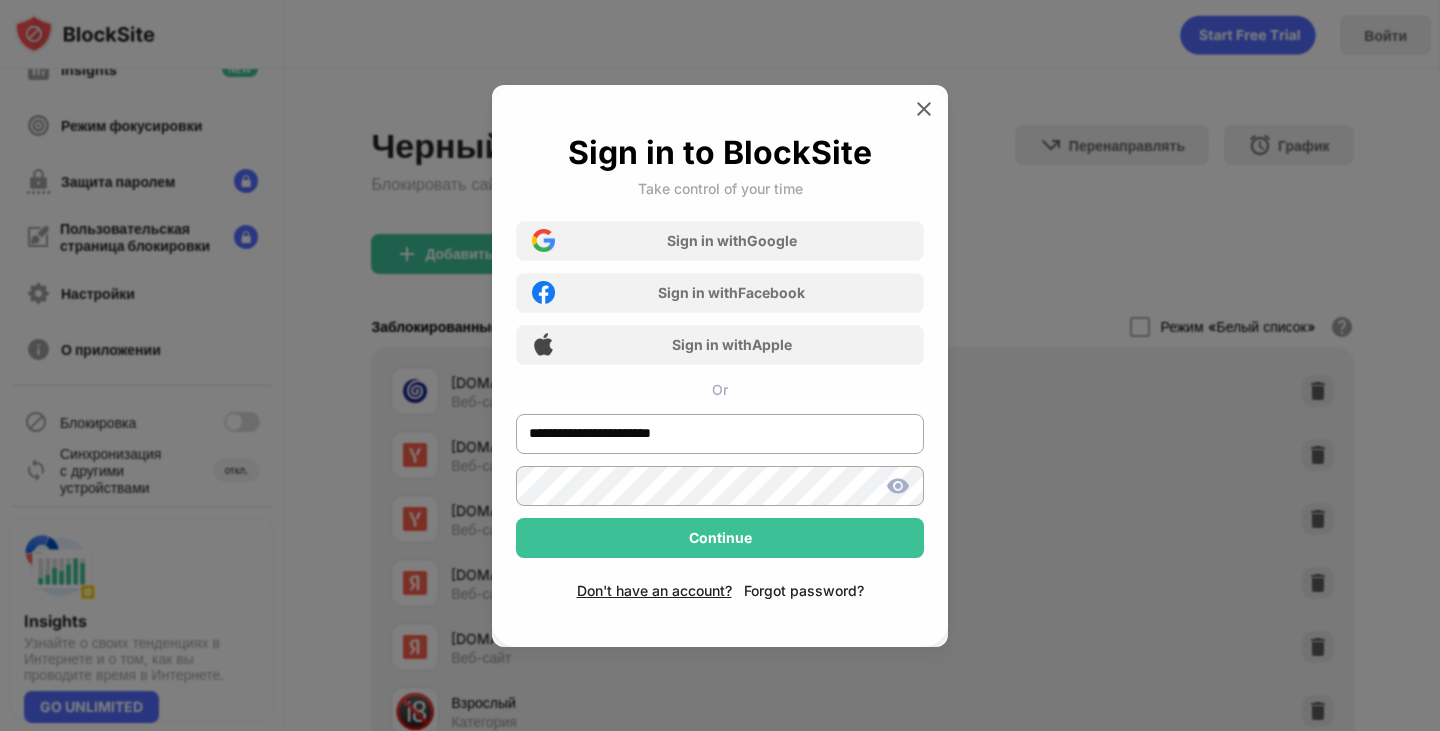 click on "Forgot password?" at bounding box center (804, 590) 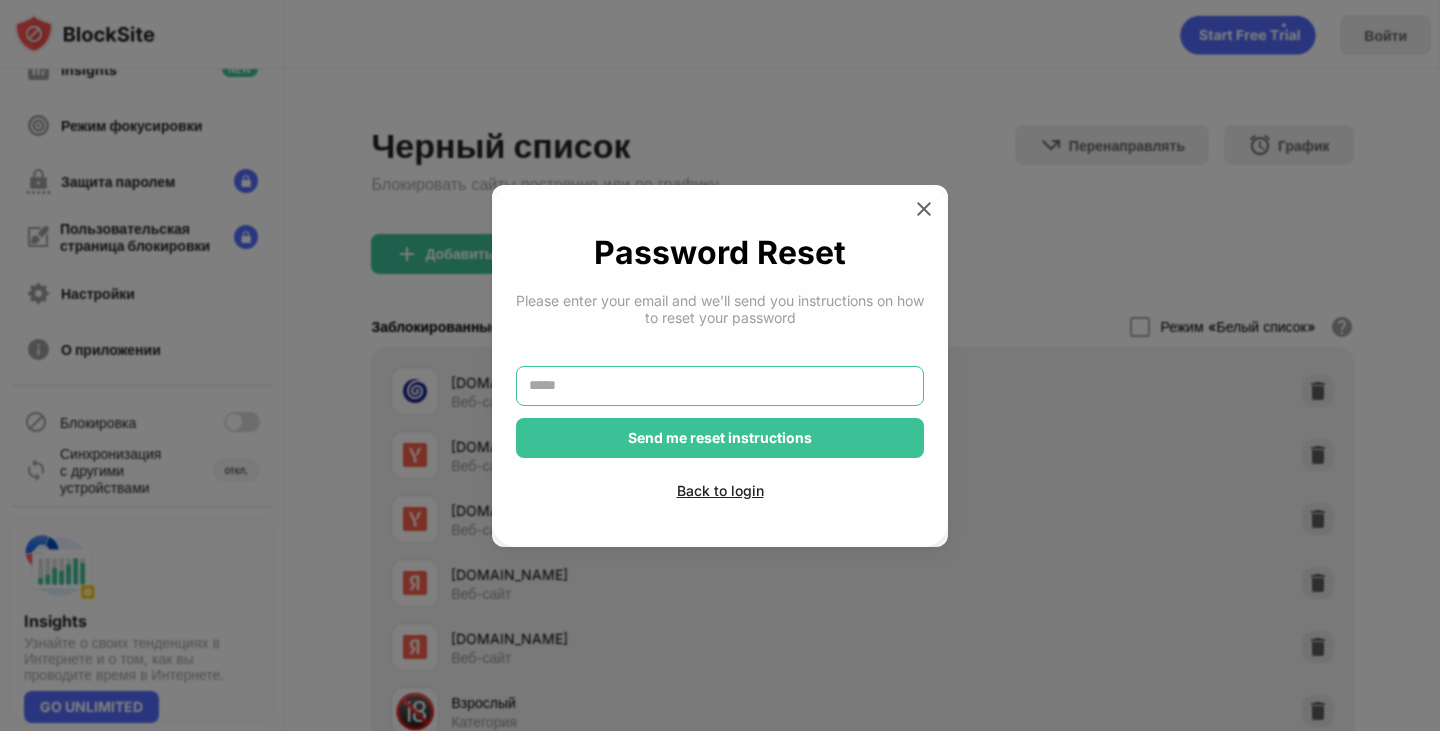 click at bounding box center [720, 386] 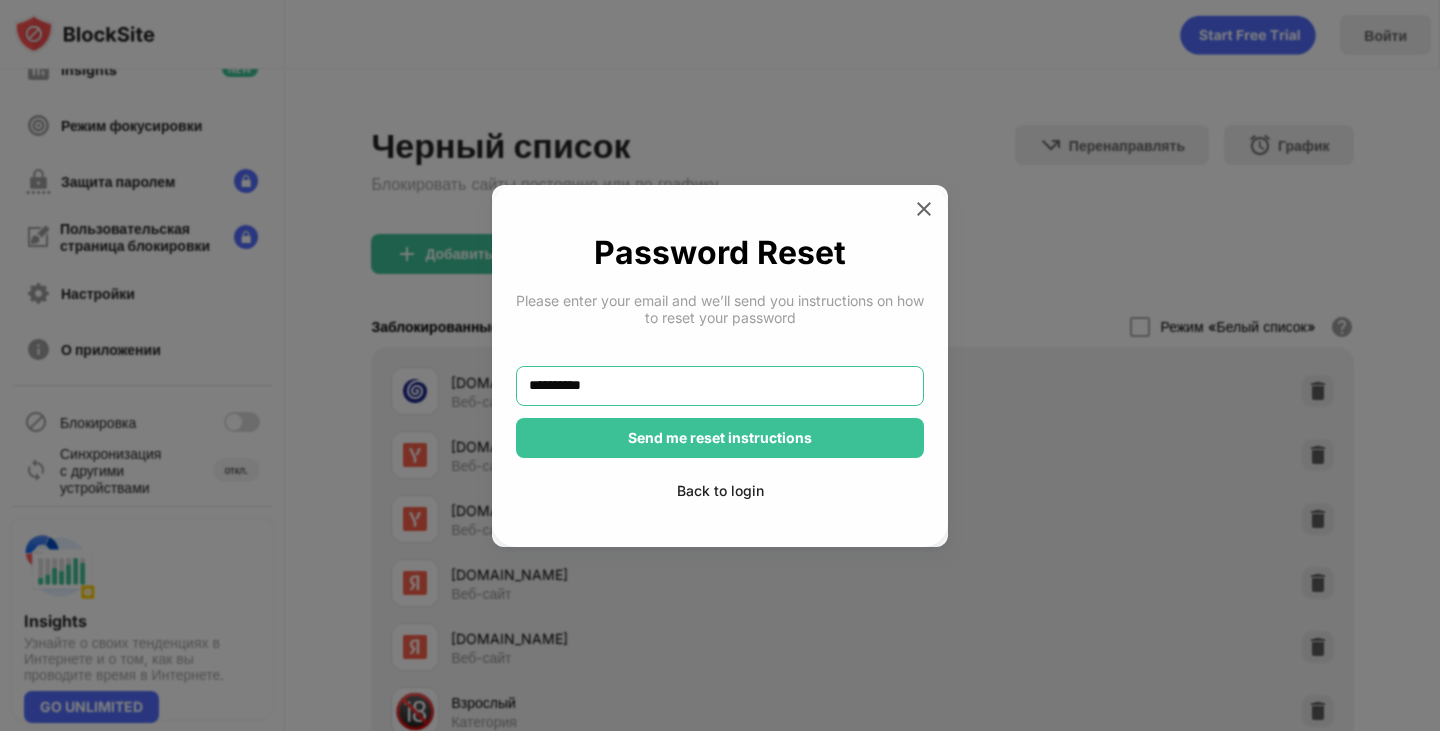 type on "**********" 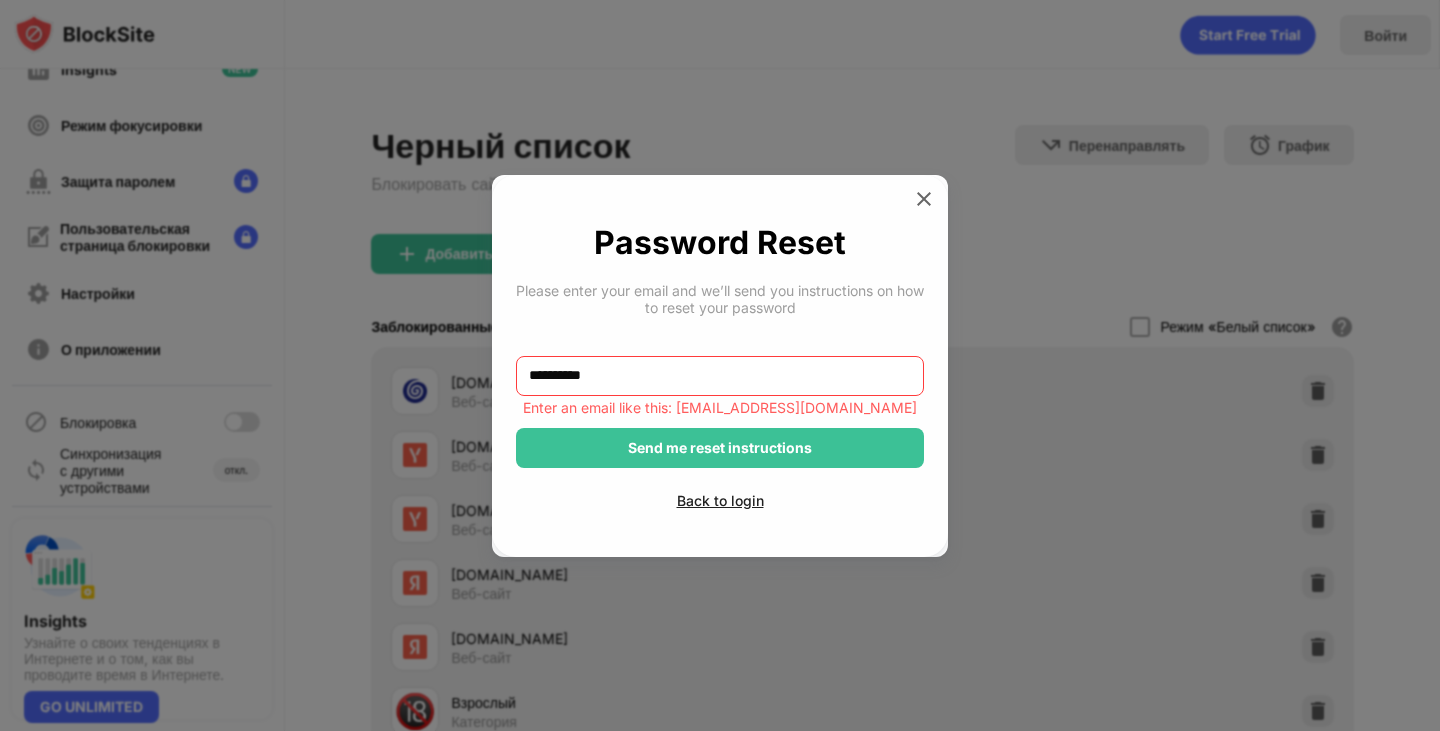 click on "**********" at bounding box center (720, 366) 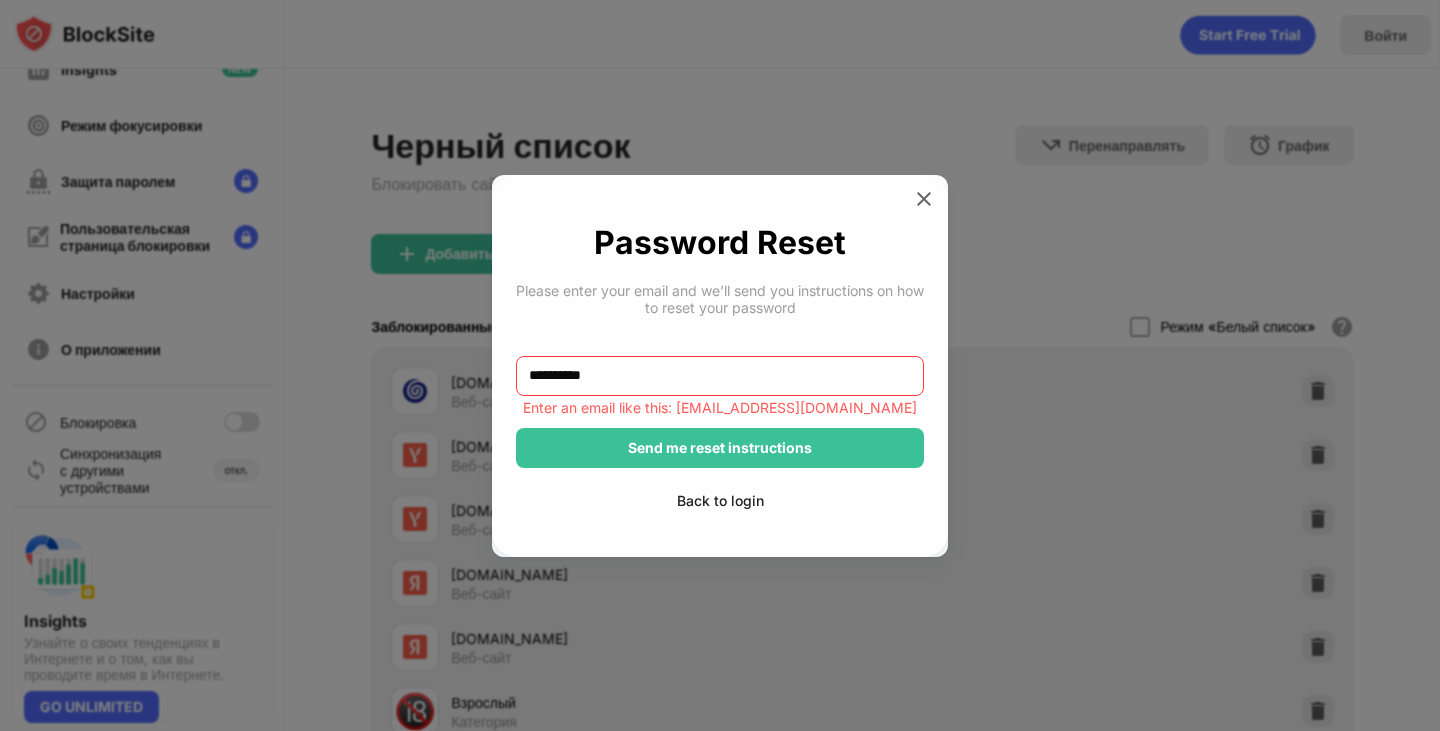 click on "Back to login" at bounding box center (720, 500) 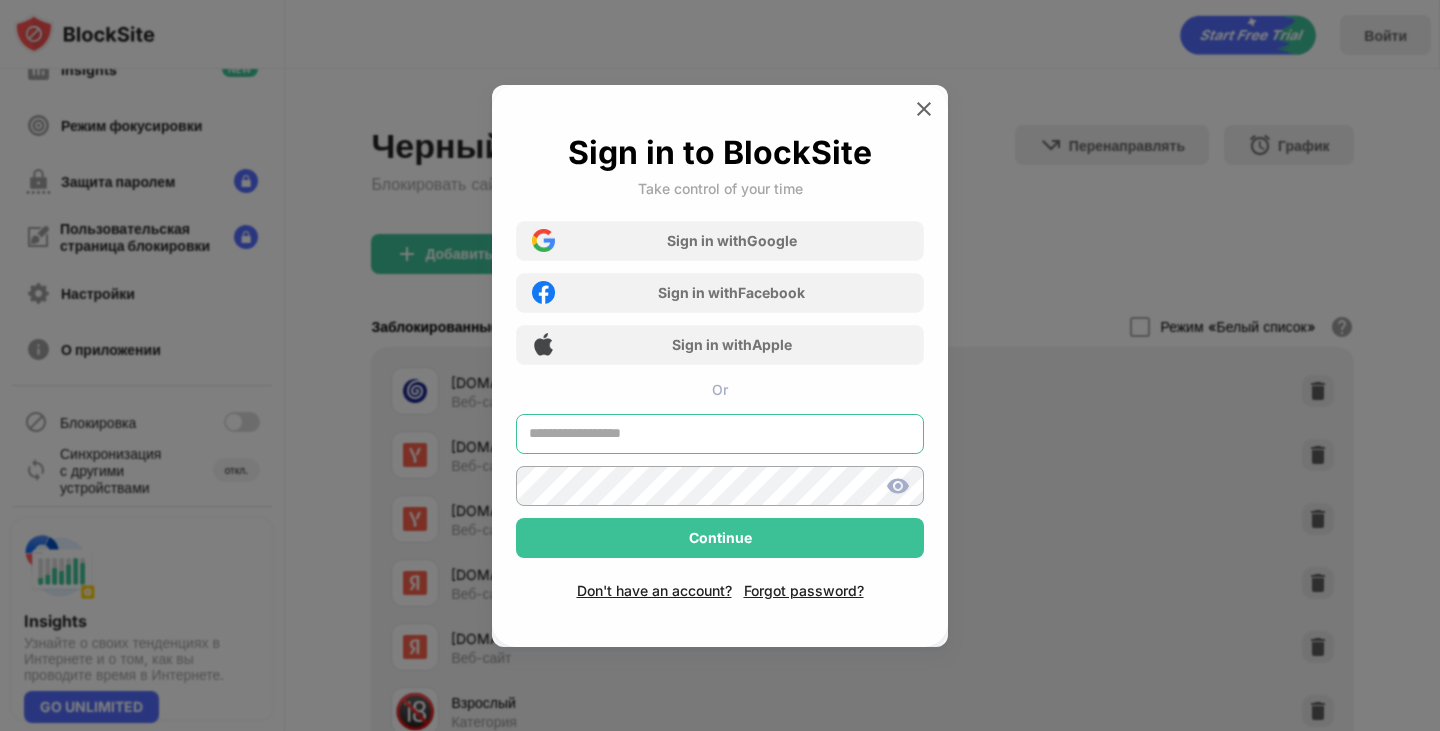 click at bounding box center (720, 434) 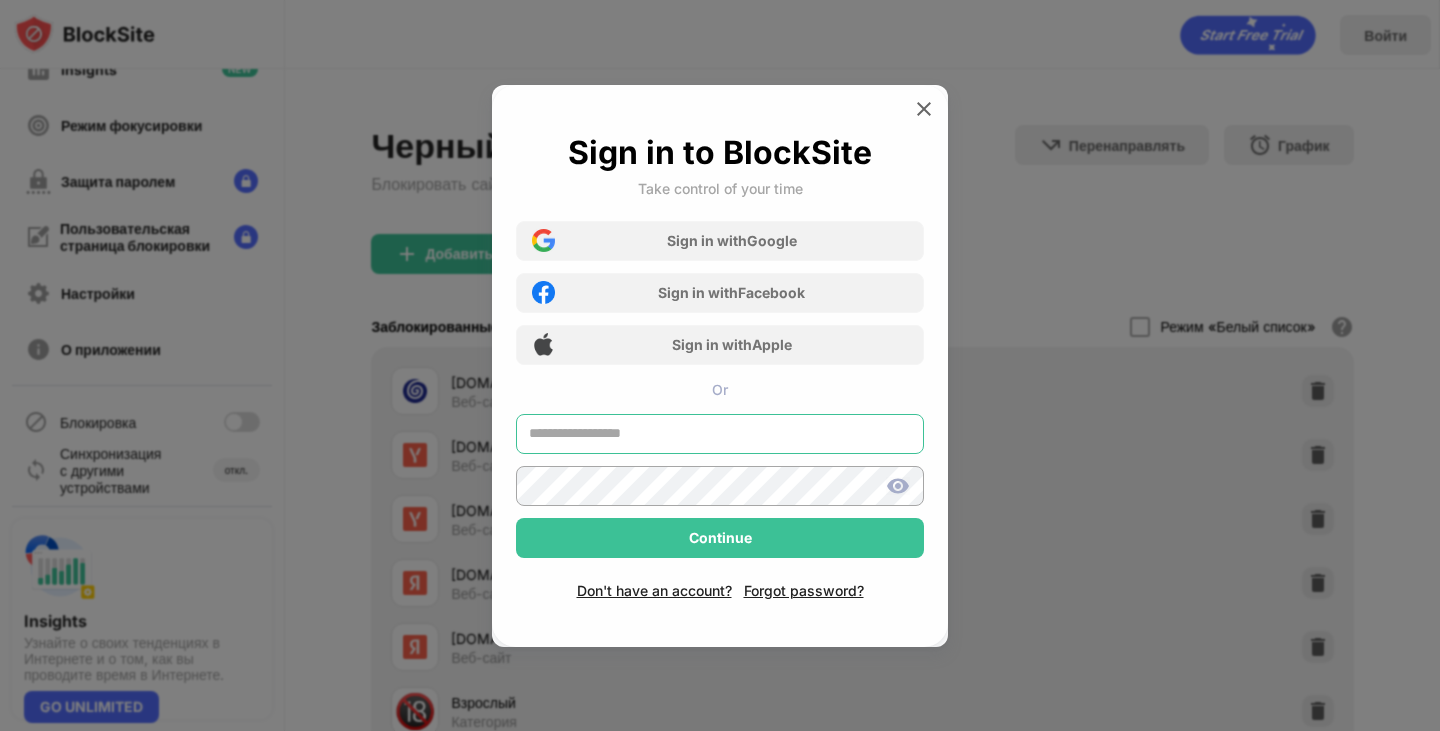 type on "*" 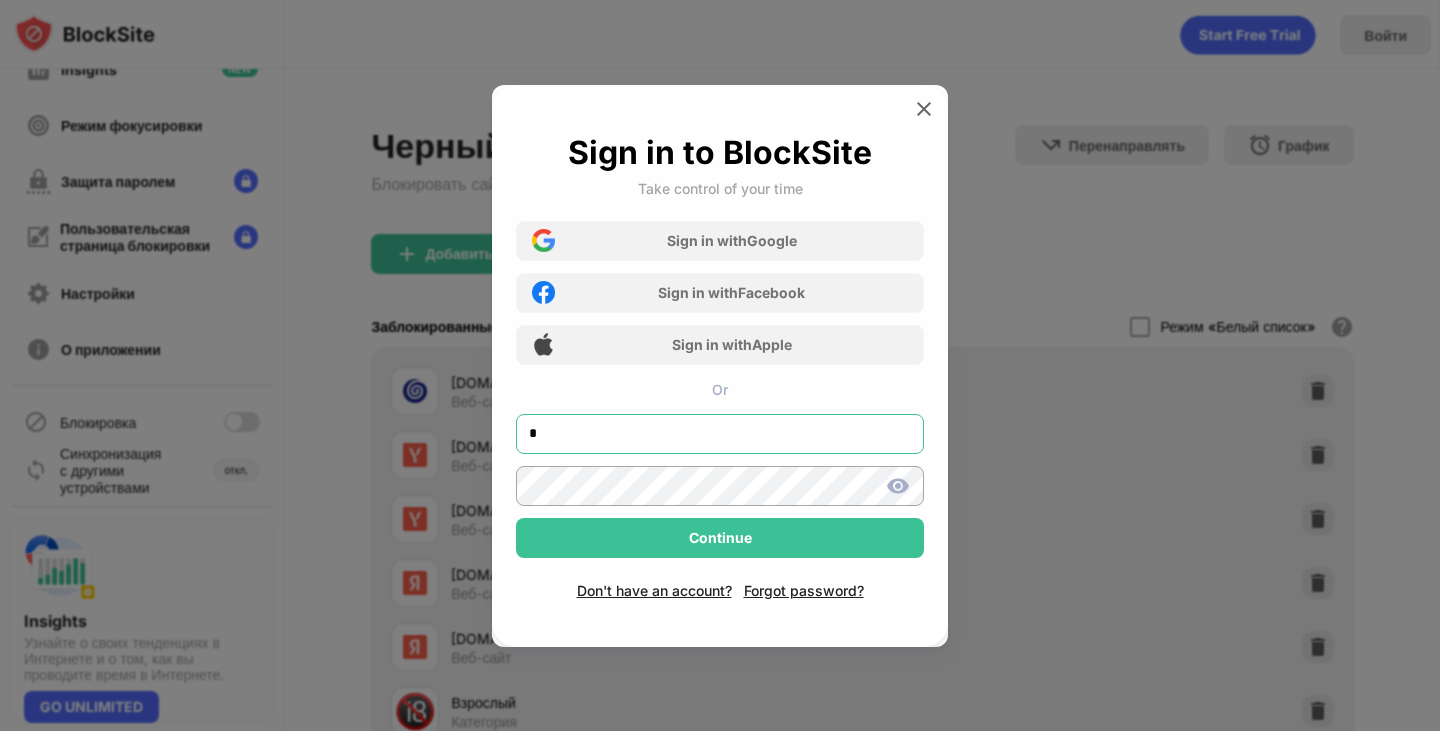 type 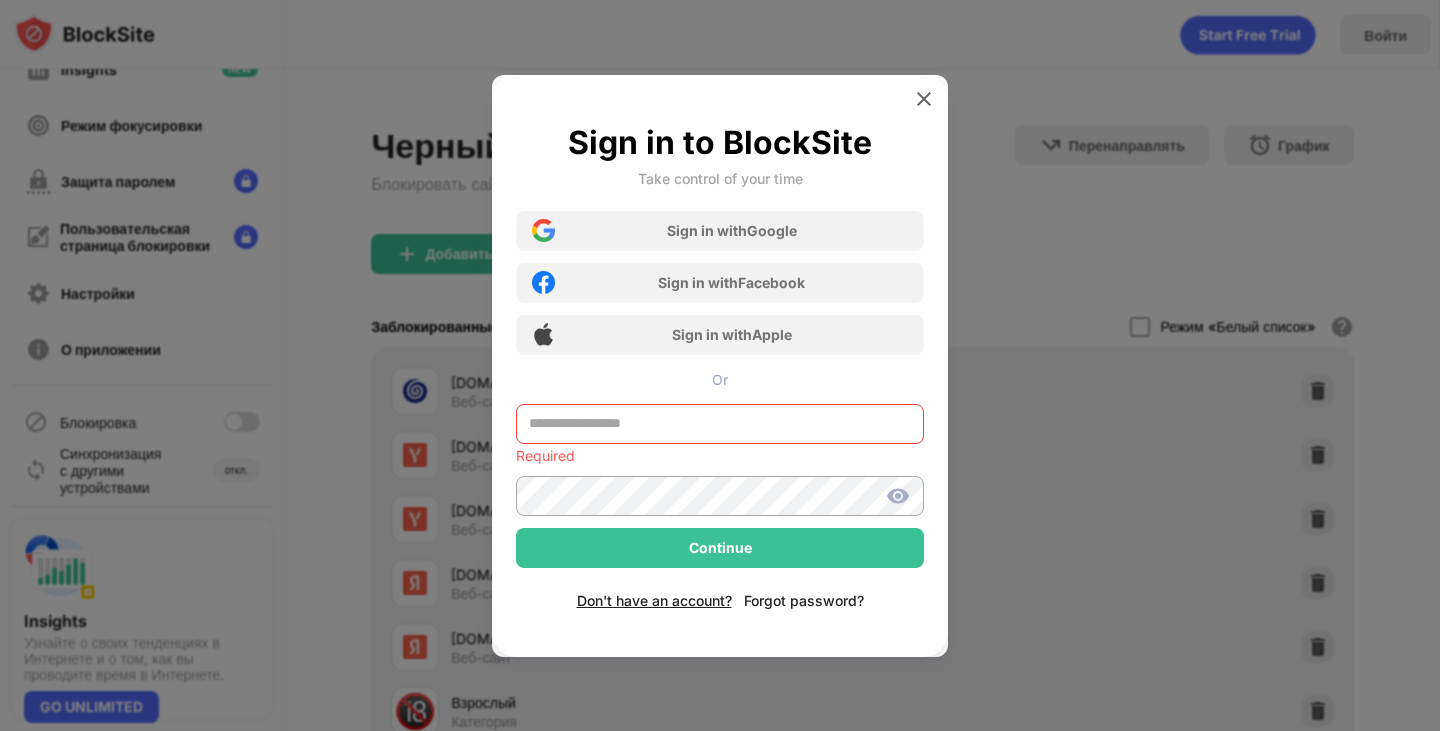 click on "Don't have an account? Forgot password?" at bounding box center [720, 588] 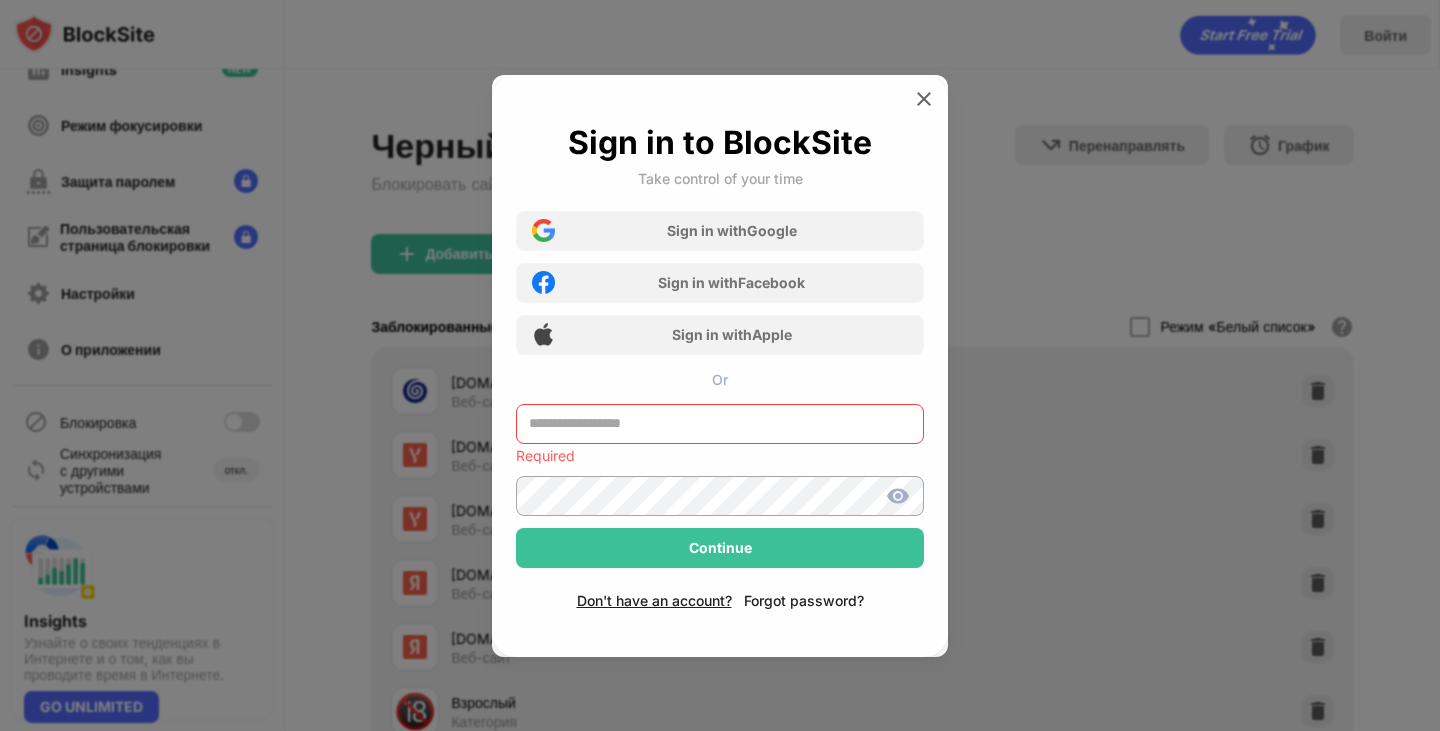 click on "Forgot password?" at bounding box center [804, 600] 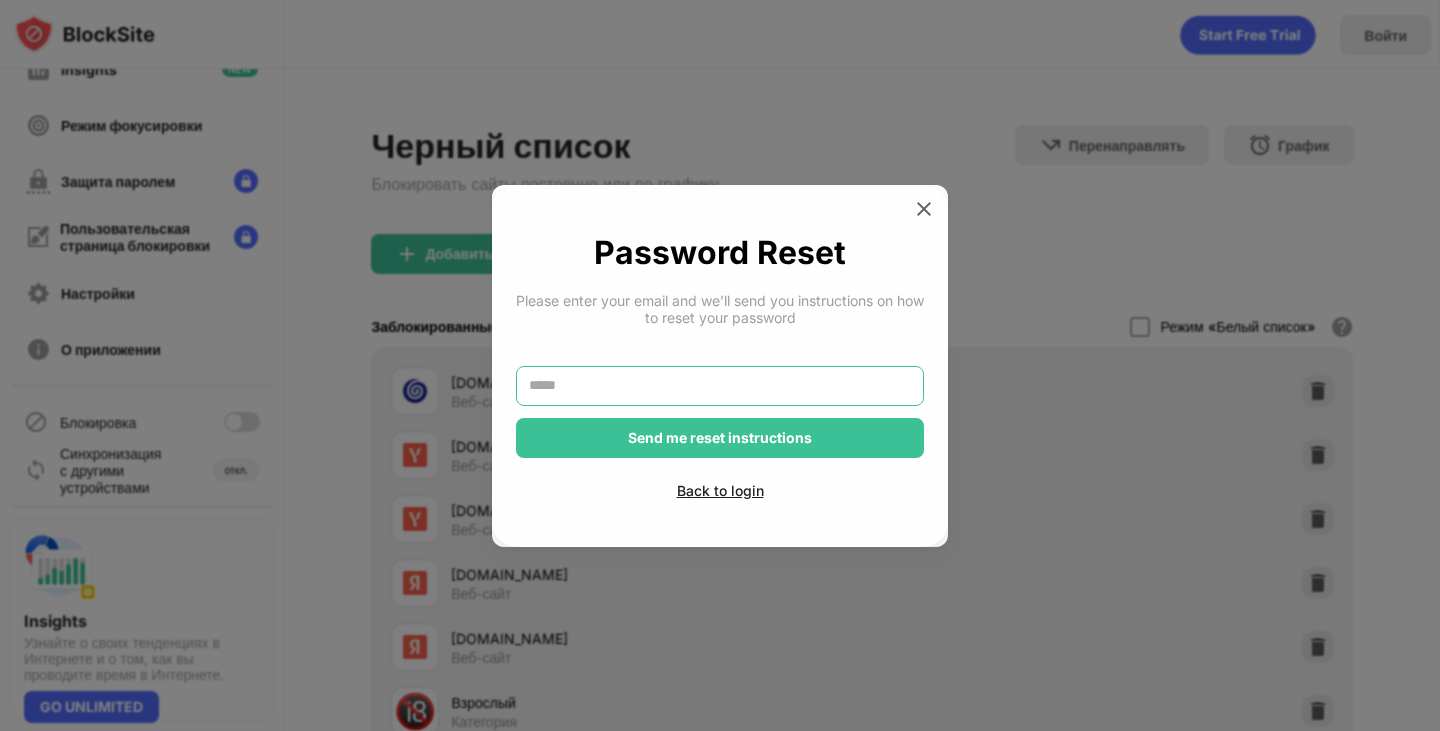 click at bounding box center (720, 386) 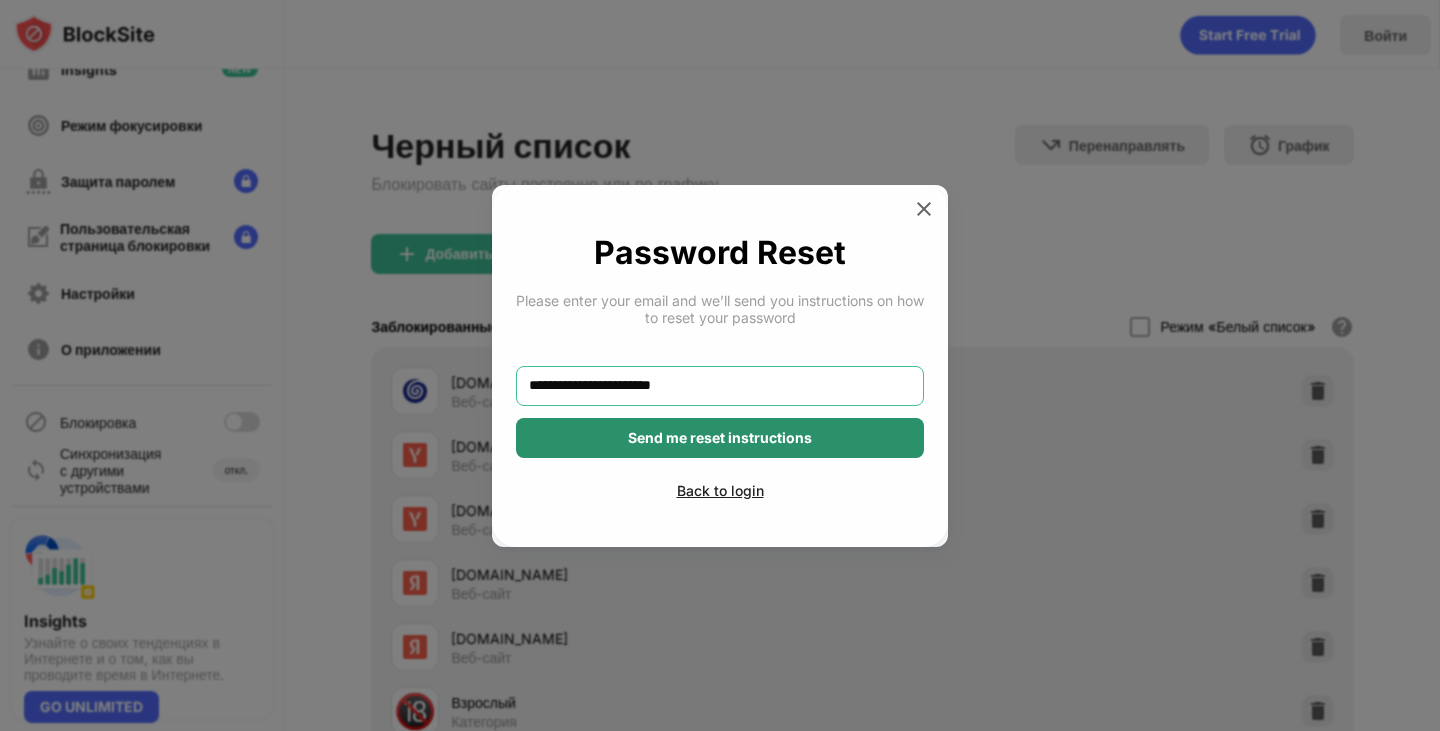 type on "**********" 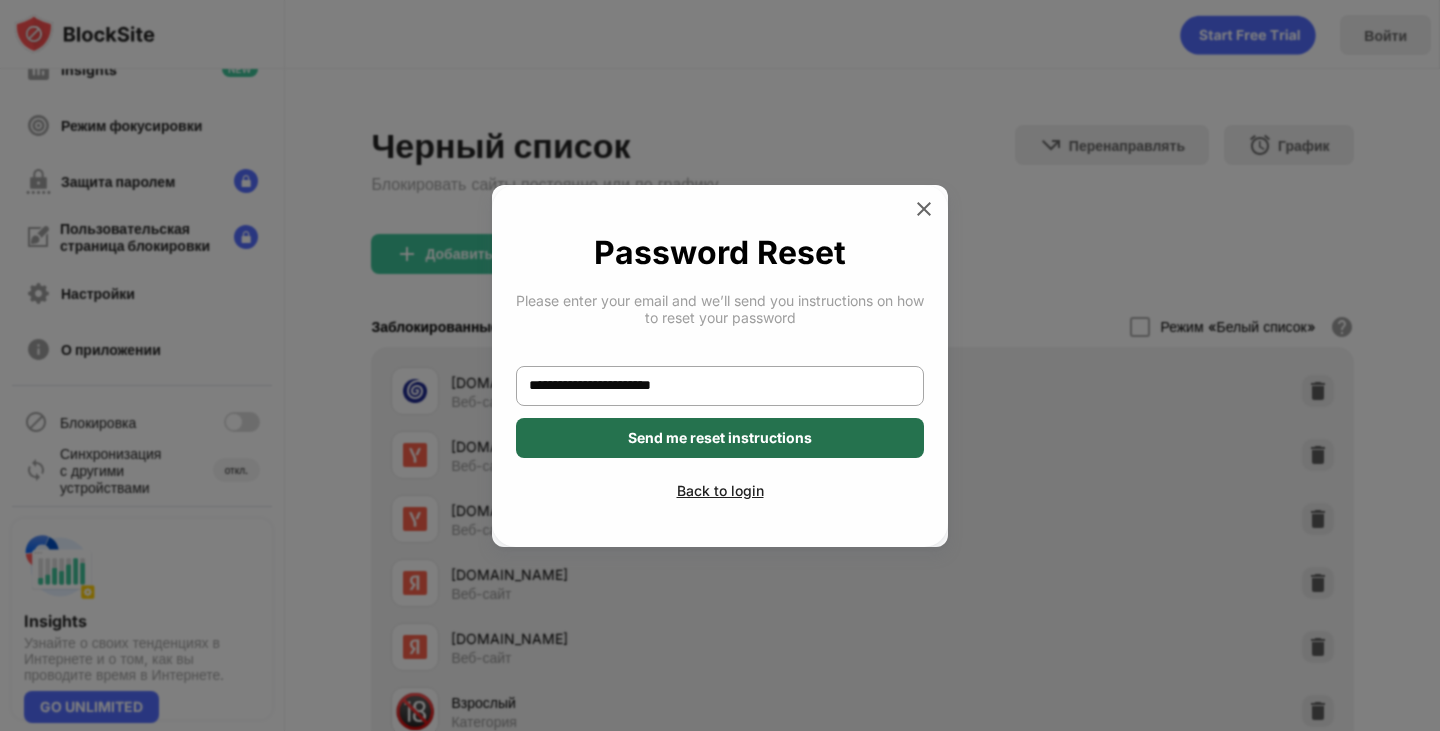 click on "Send me reset instructions" at bounding box center [720, 438] 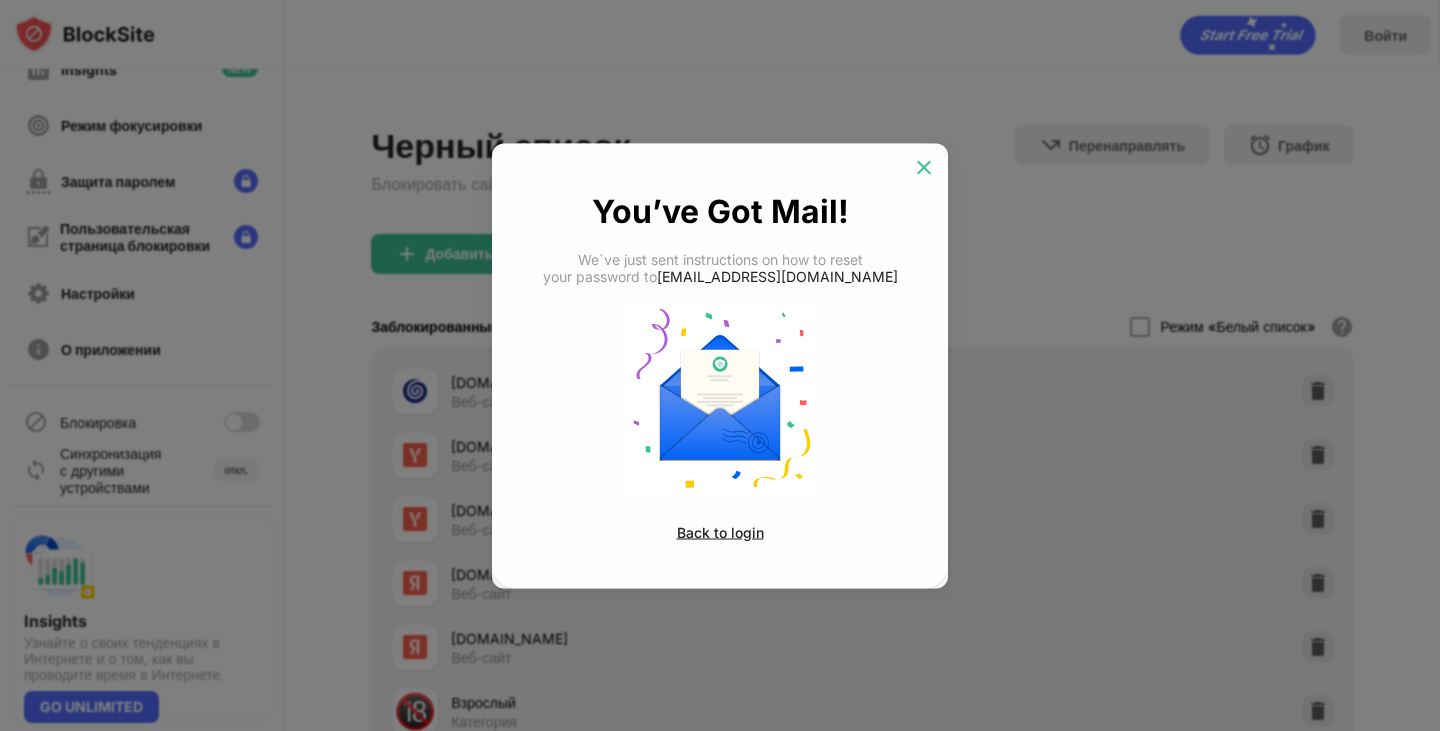 click at bounding box center [924, 167] 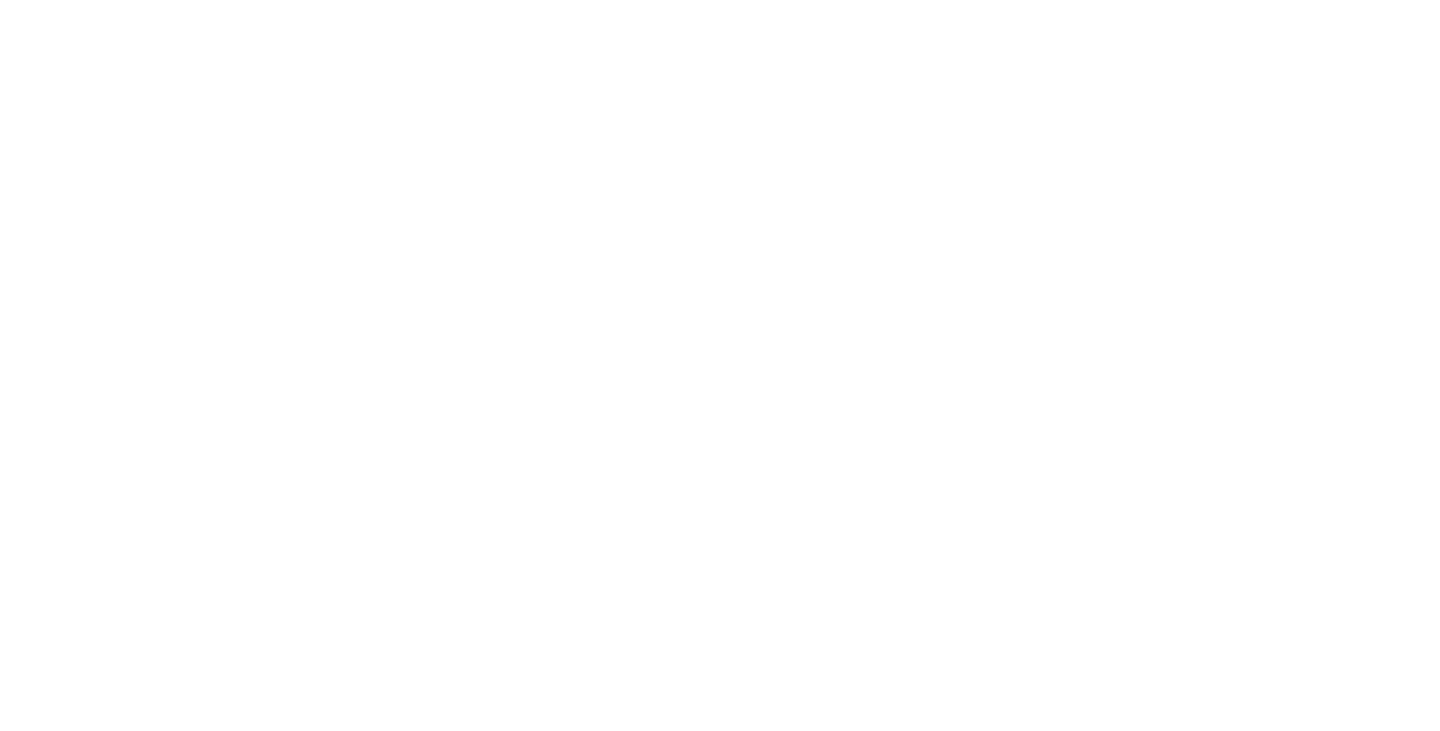 scroll, scrollTop: 0, scrollLeft: 0, axis: both 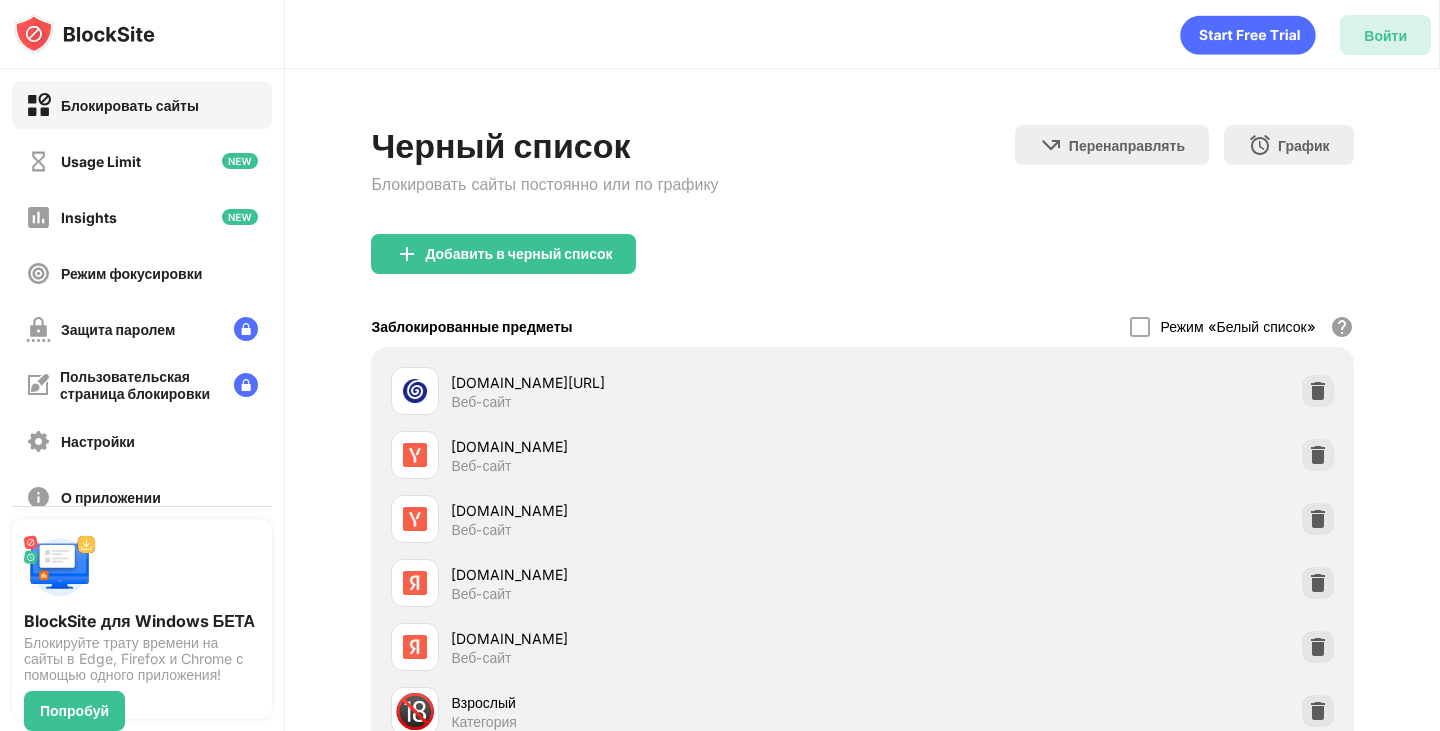 click on "Войти" at bounding box center [1385, 35] 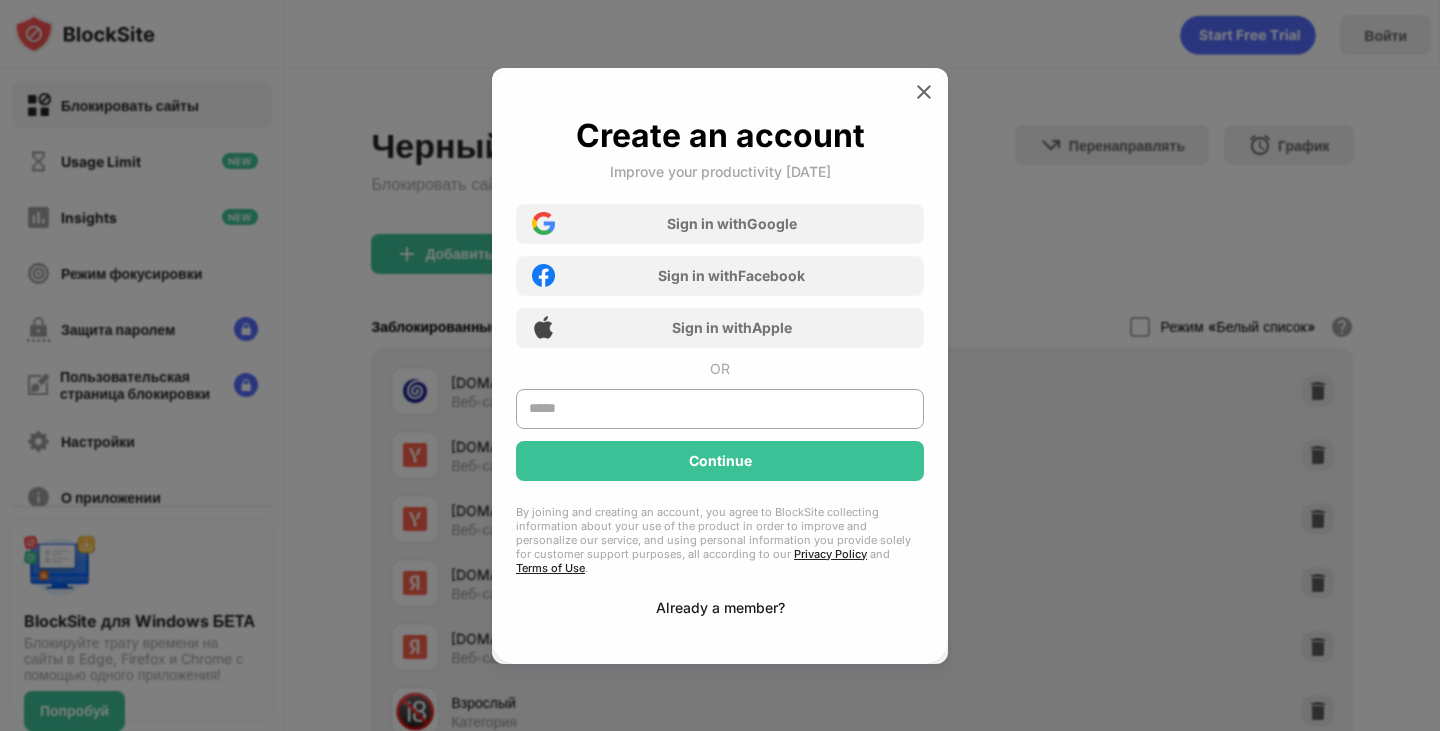 click on "Already a member?" at bounding box center [720, 607] 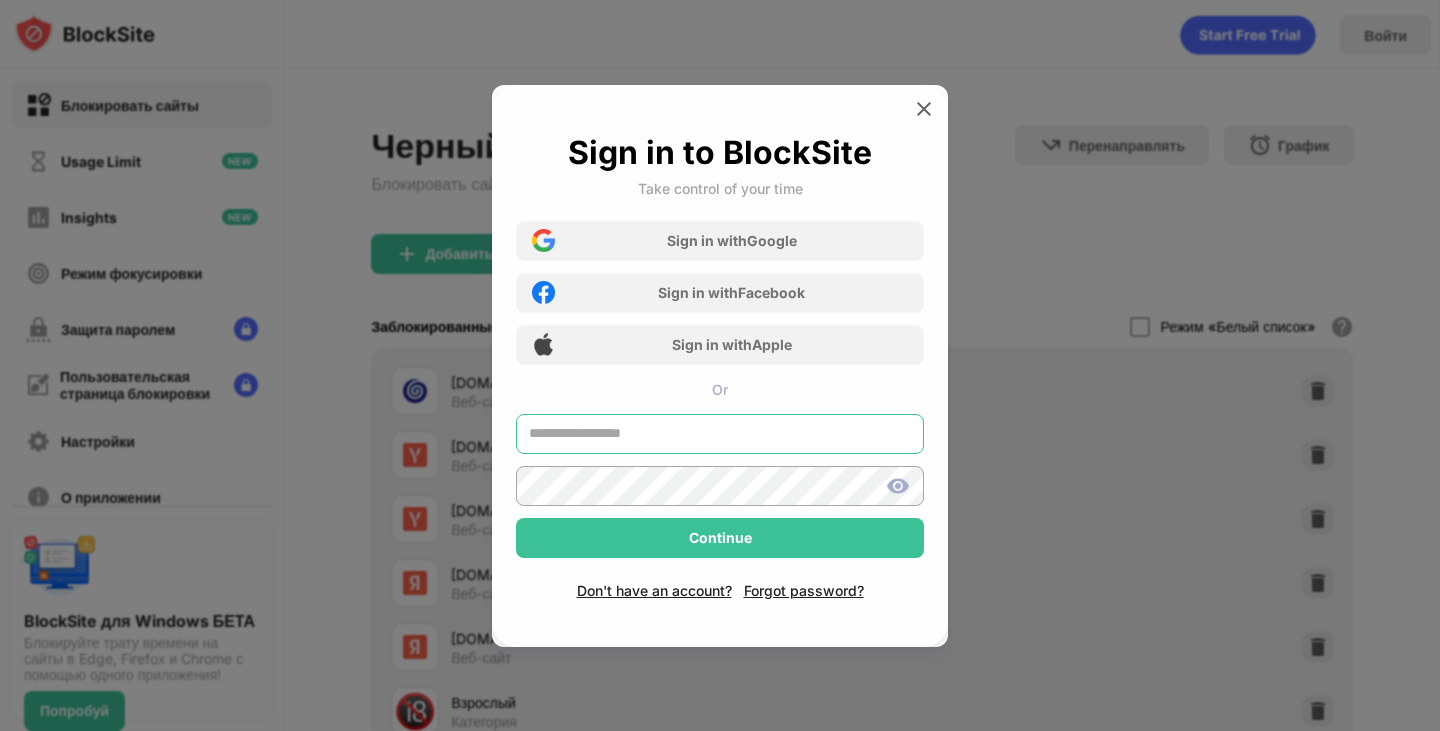 click at bounding box center [720, 434] 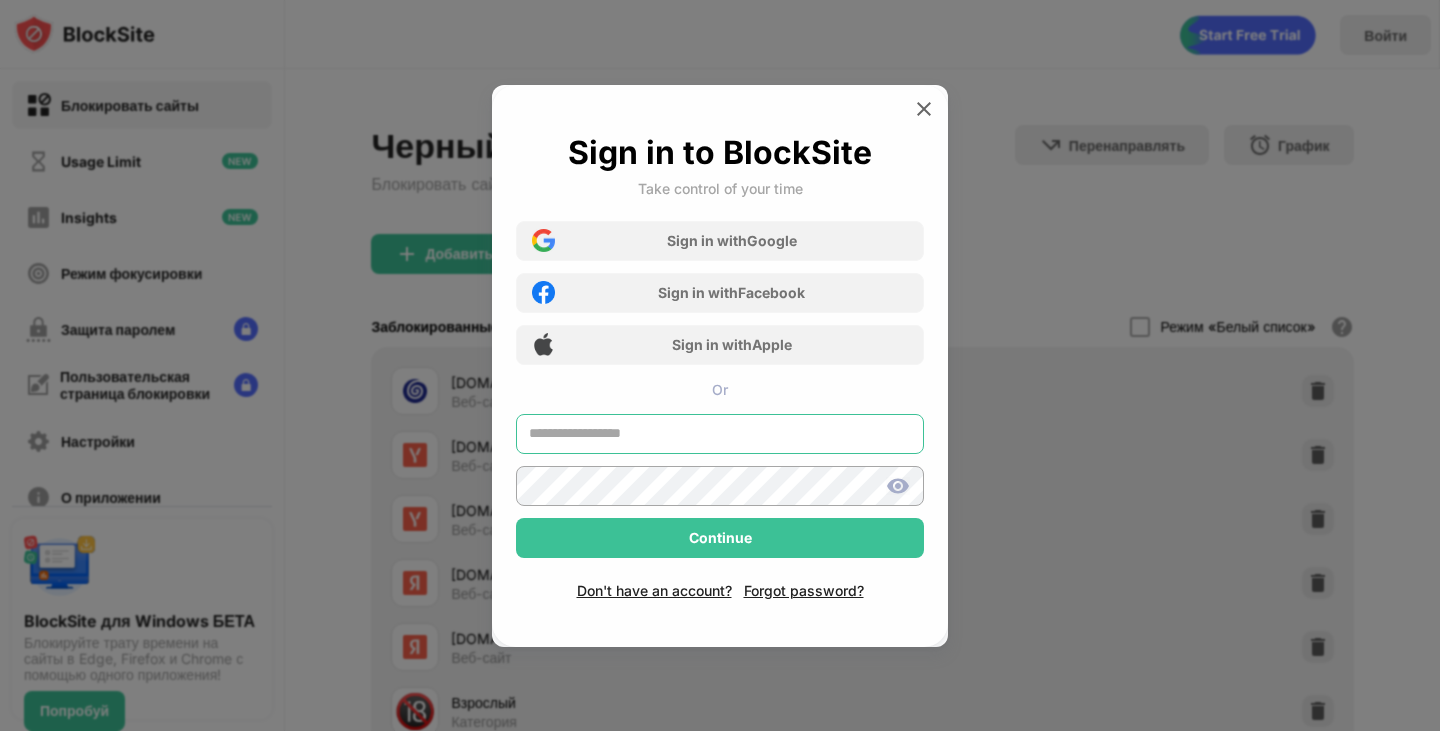 click at bounding box center (720, 434) 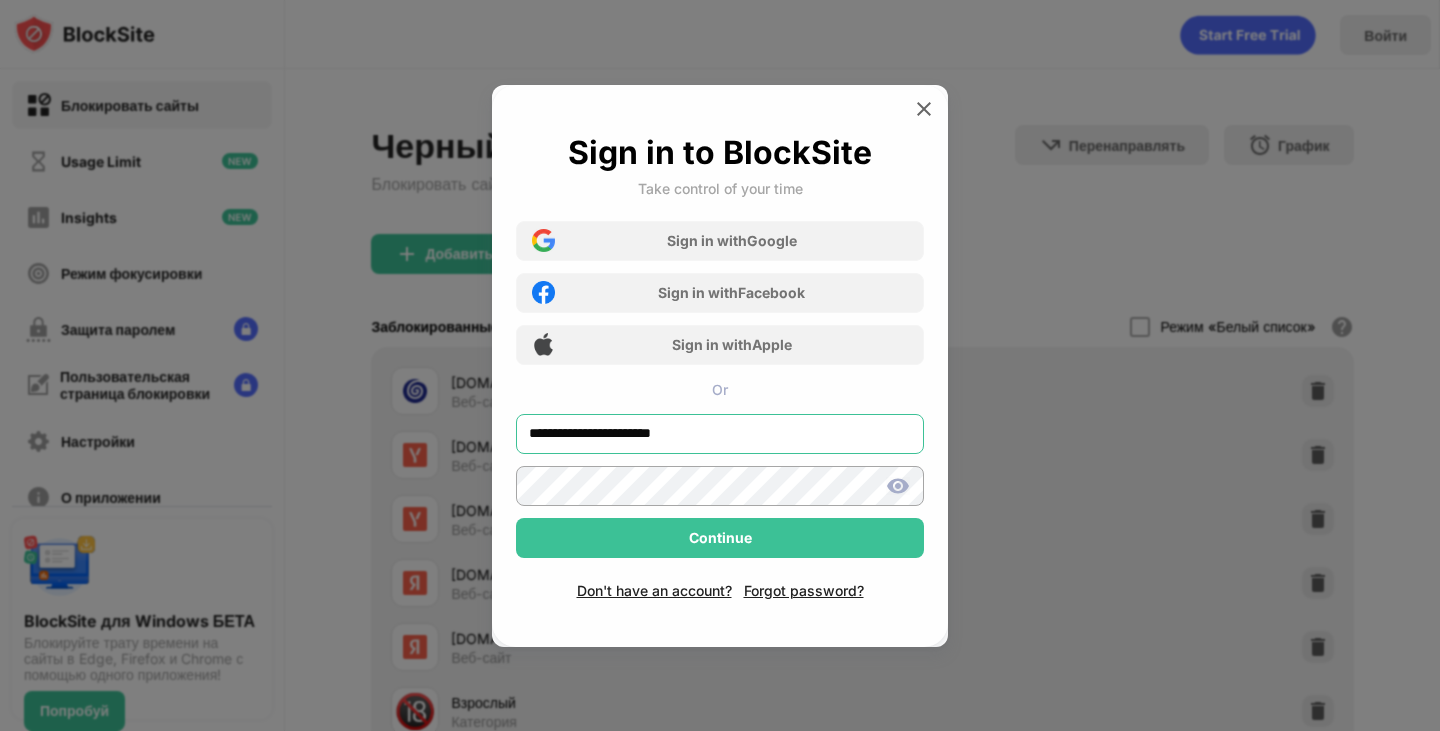 type on "**********" 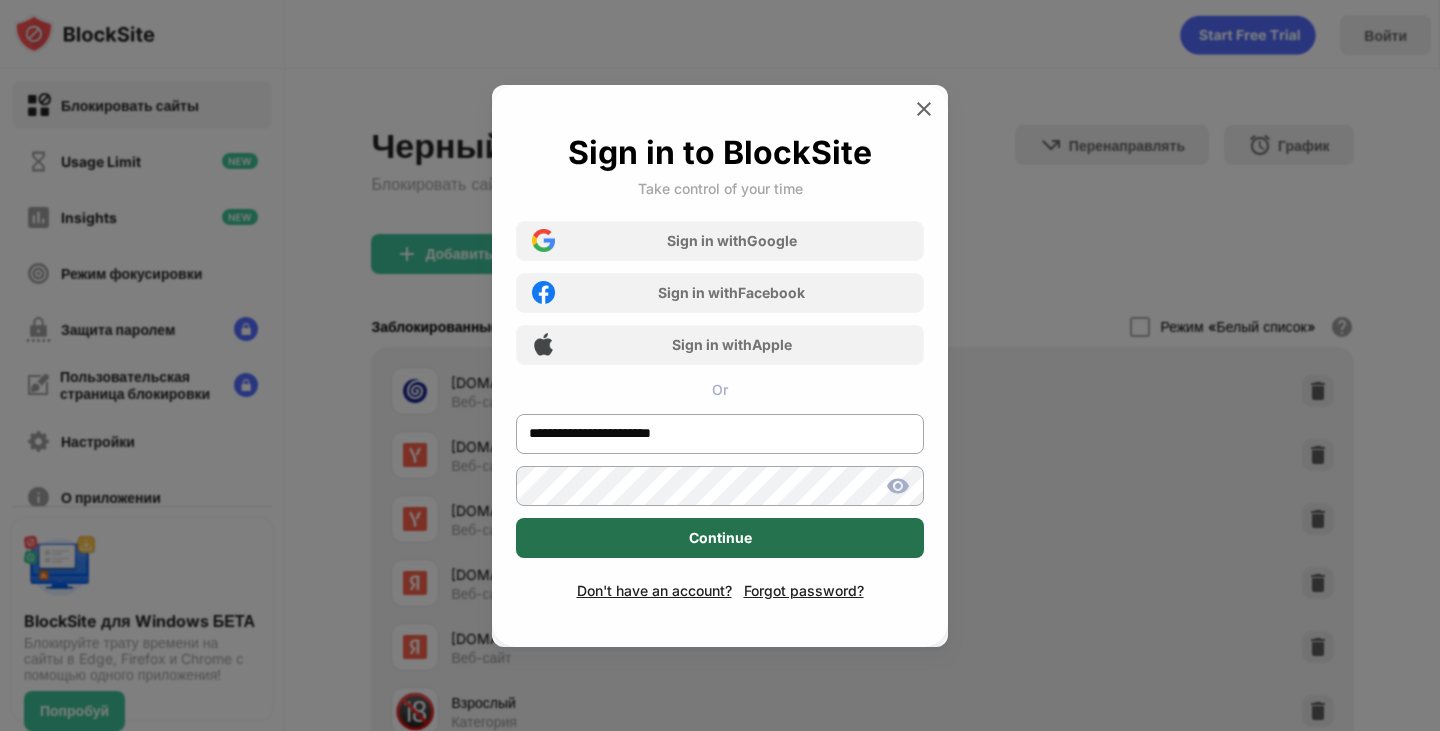 click on "Continue" at bounding box center (720, 538) 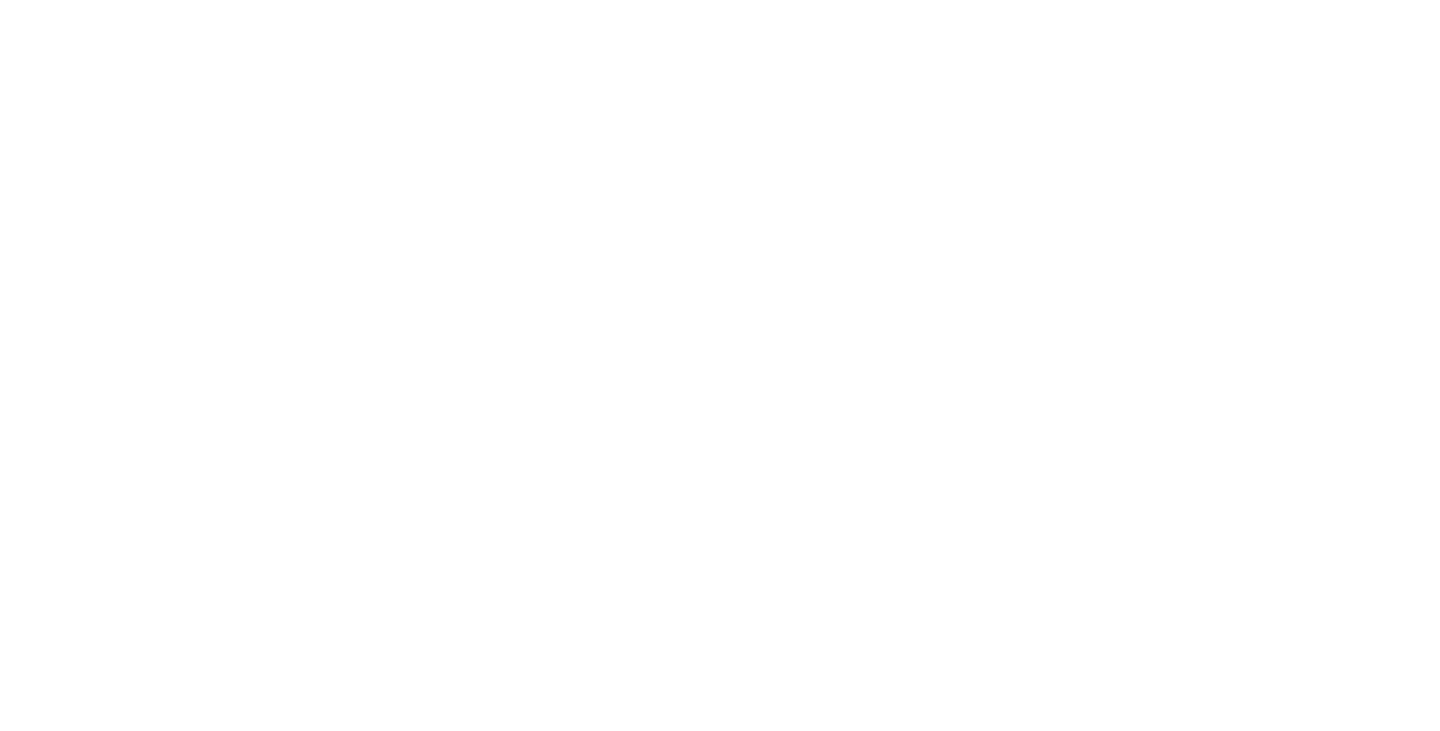 scroll, scrollTop: 0, scrollLeft: 0, axis: both 